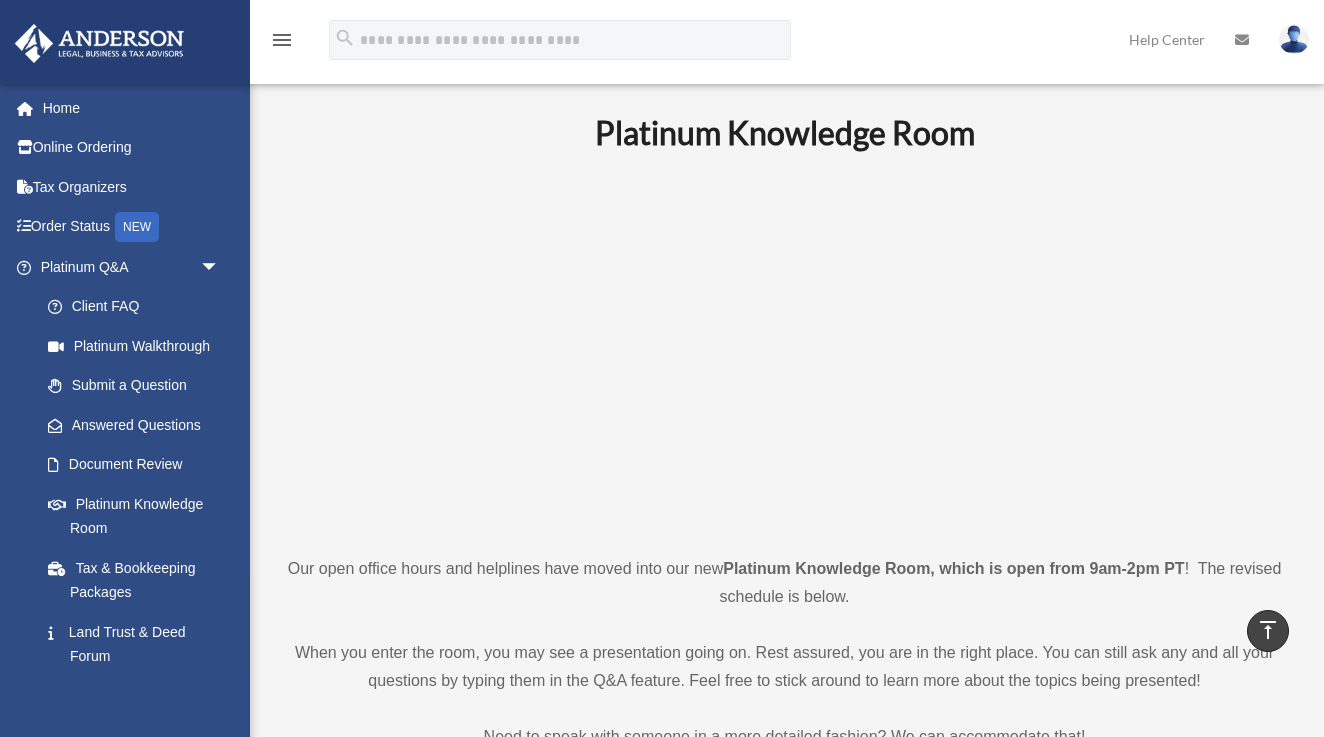 scroll, scrollTop: 630, scrollLeft: 0, axis: vertical 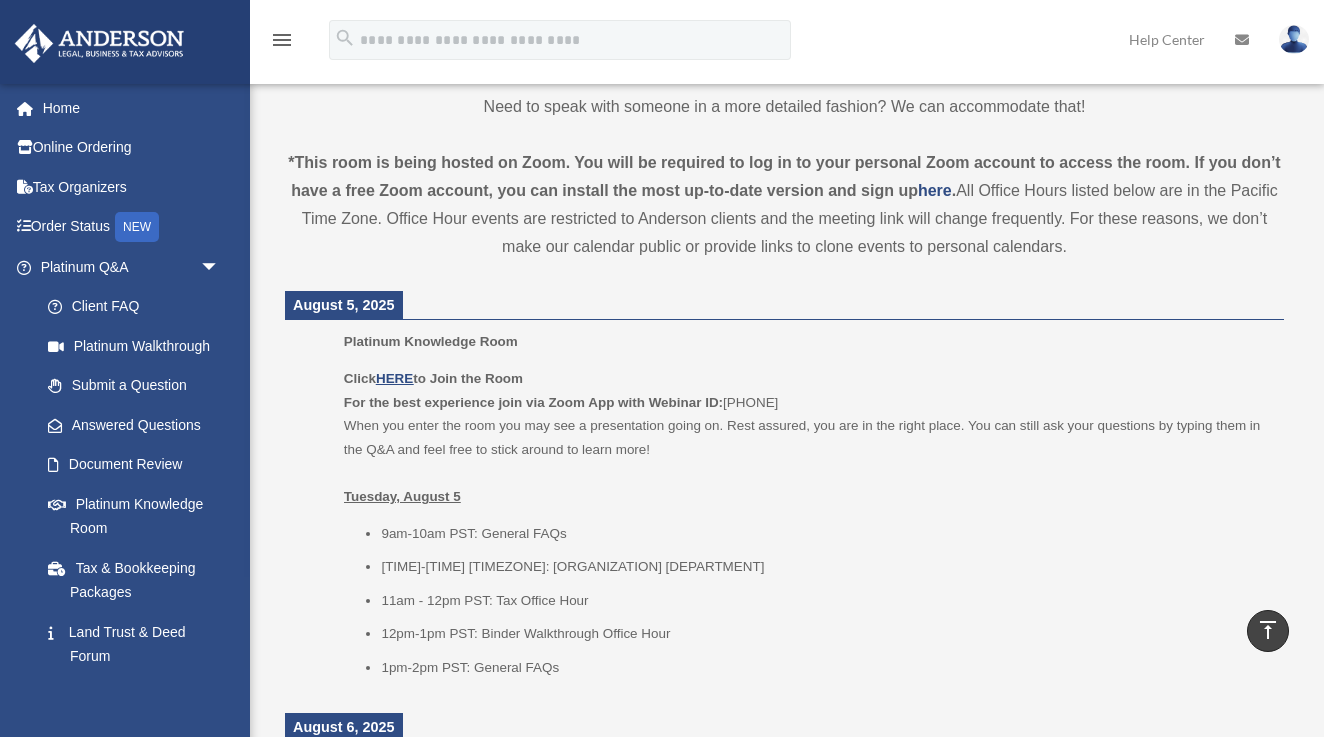 click at bounding box center [1294, 39] 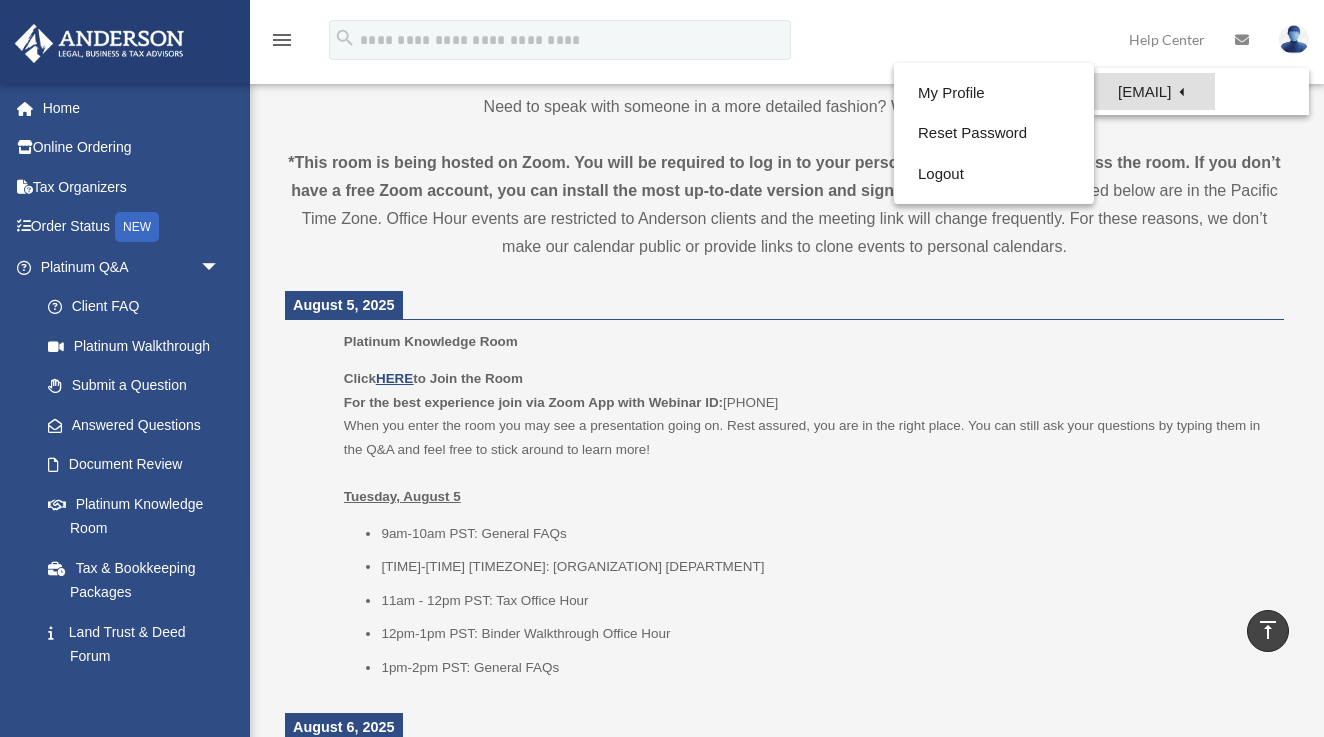 click on "[EMAIL]" at bounding box center (1154, 91) 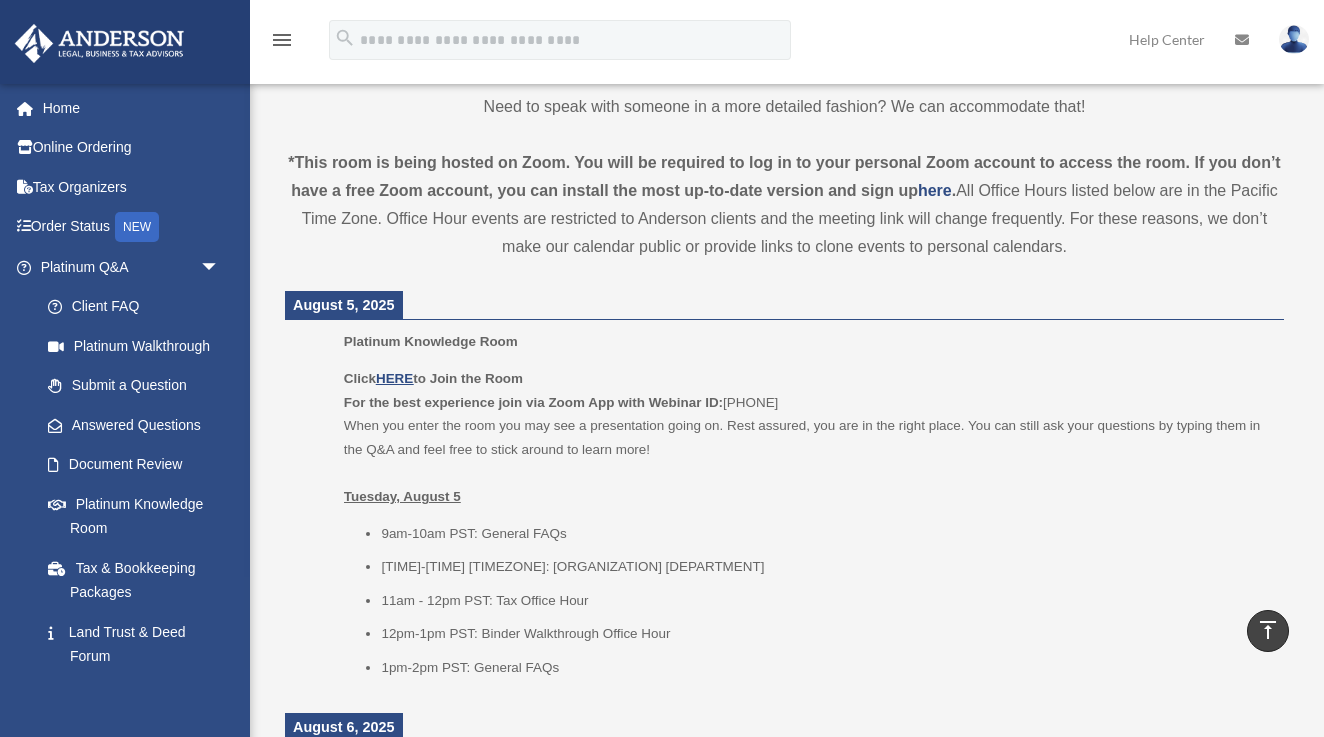 click on "Need to speak with someone in a more detailed fashion? We can accommodate that!" at bounding box center (784, 107) 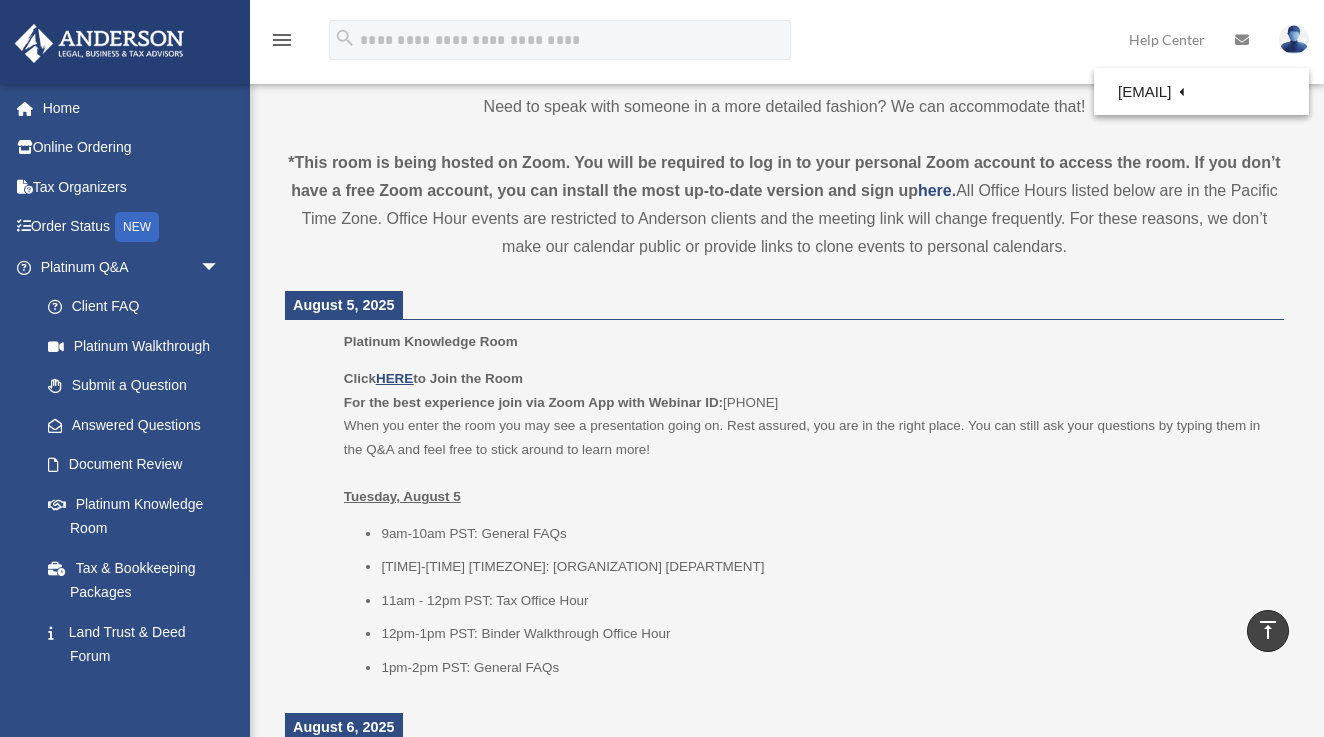 click at bounding box center [1294, 39] 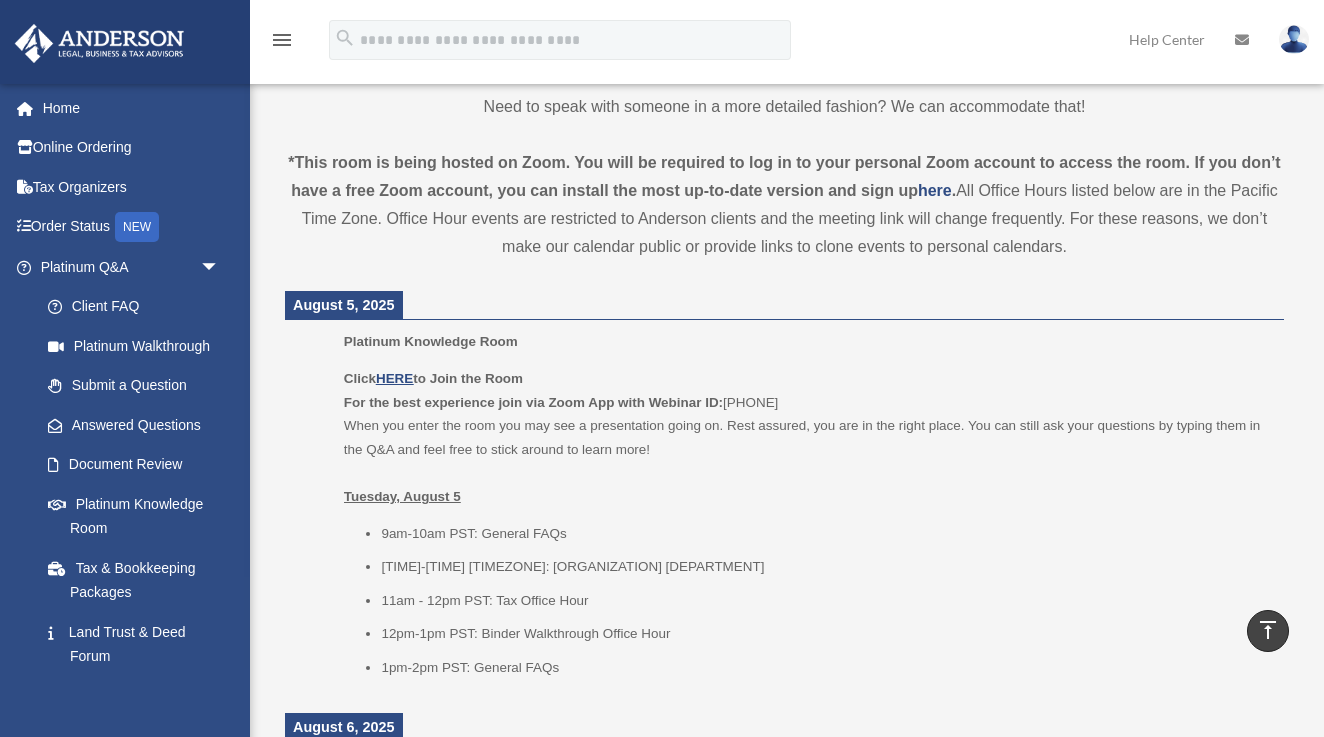 click at bounding box center (1294, 39) 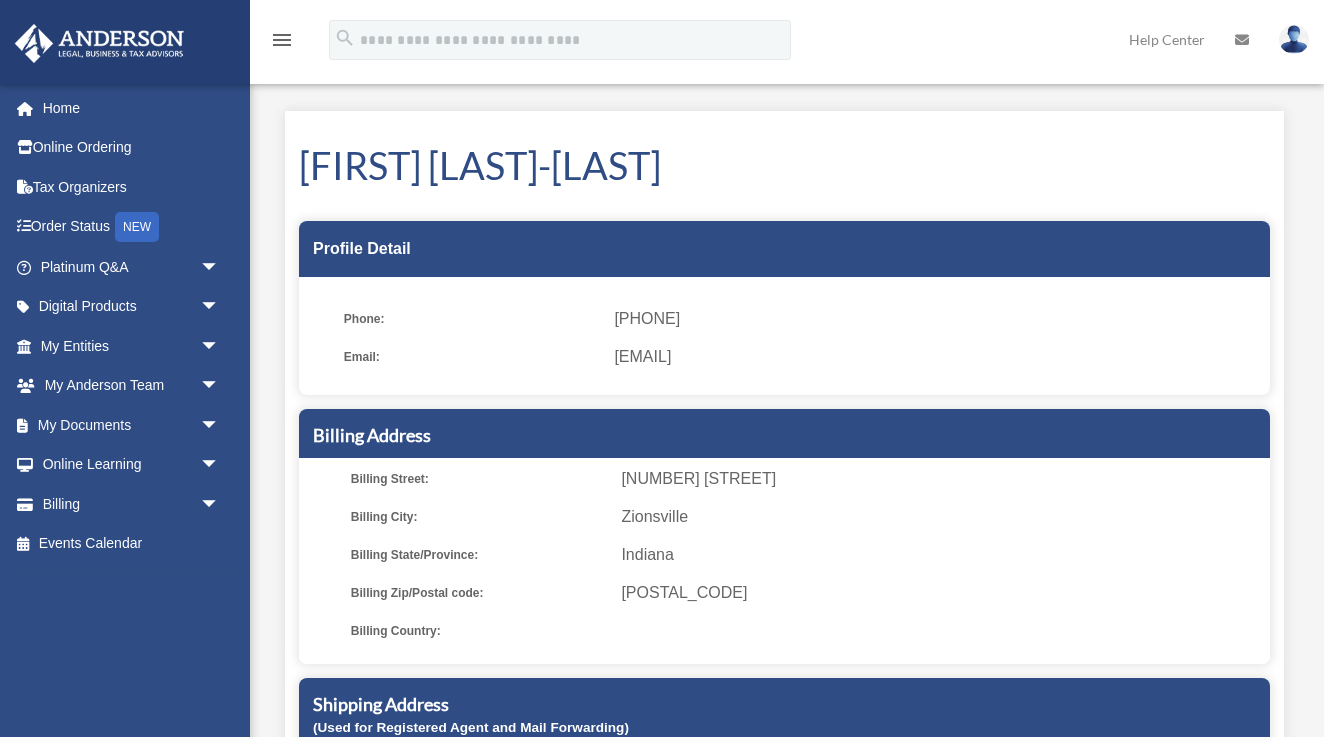 scroll, scrollTop: 0, scrollLeft: 0, axis: both 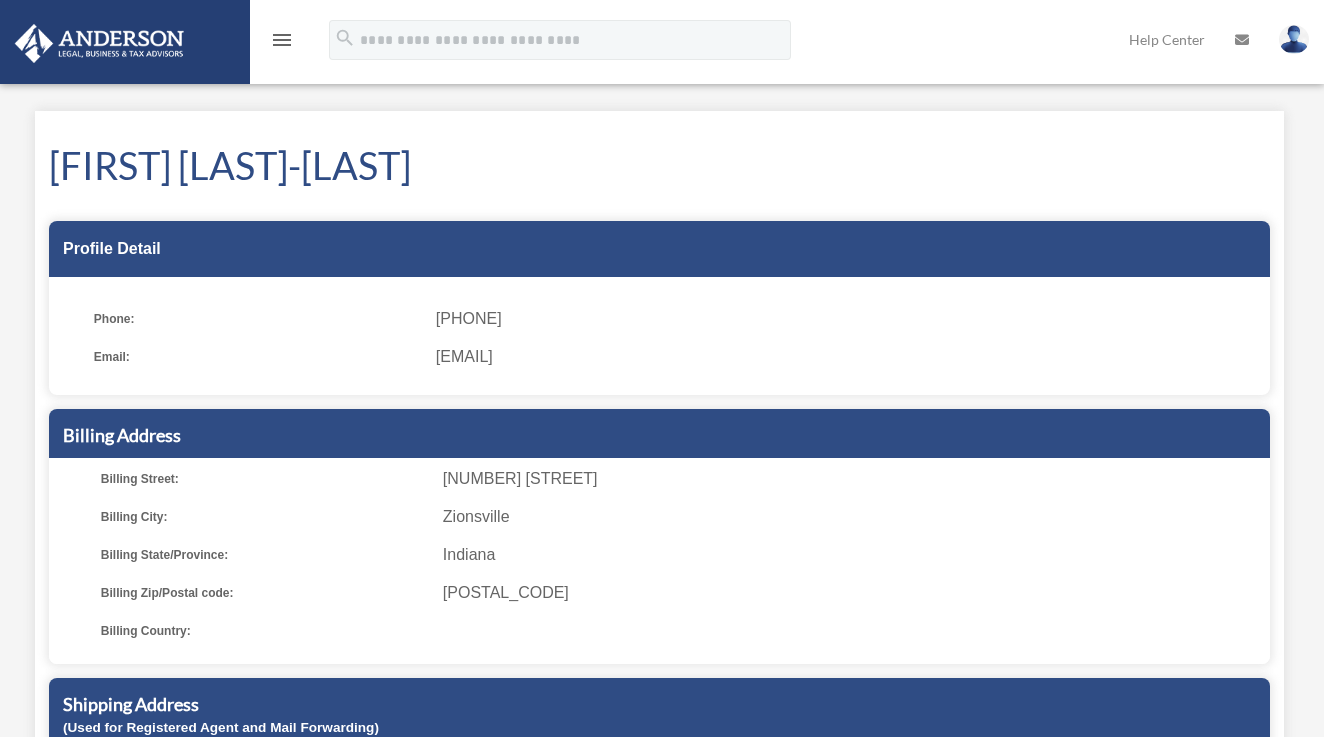 click at bounding box center (1294, 39) 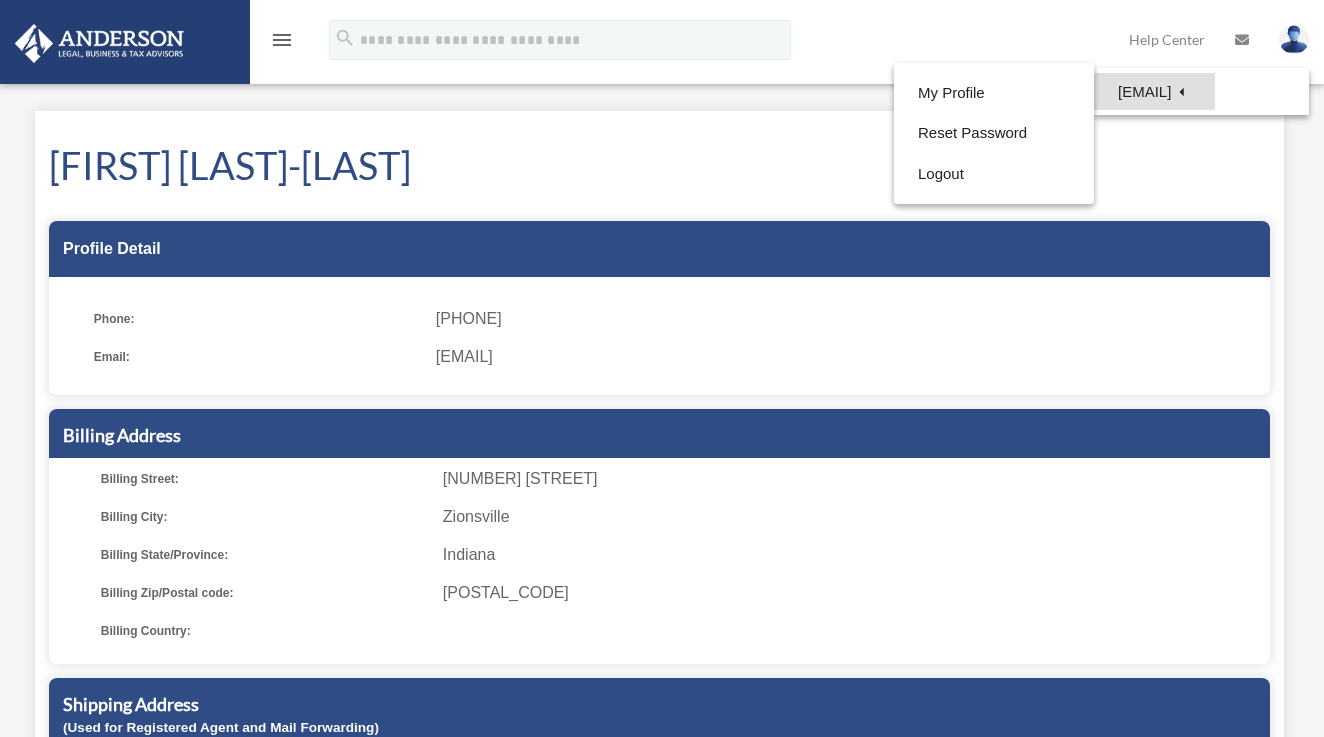 drag, startPoint x: 1251, startPoint y: 92, endPoint x: 1211, endPoint y: 90, distance: 40.04997 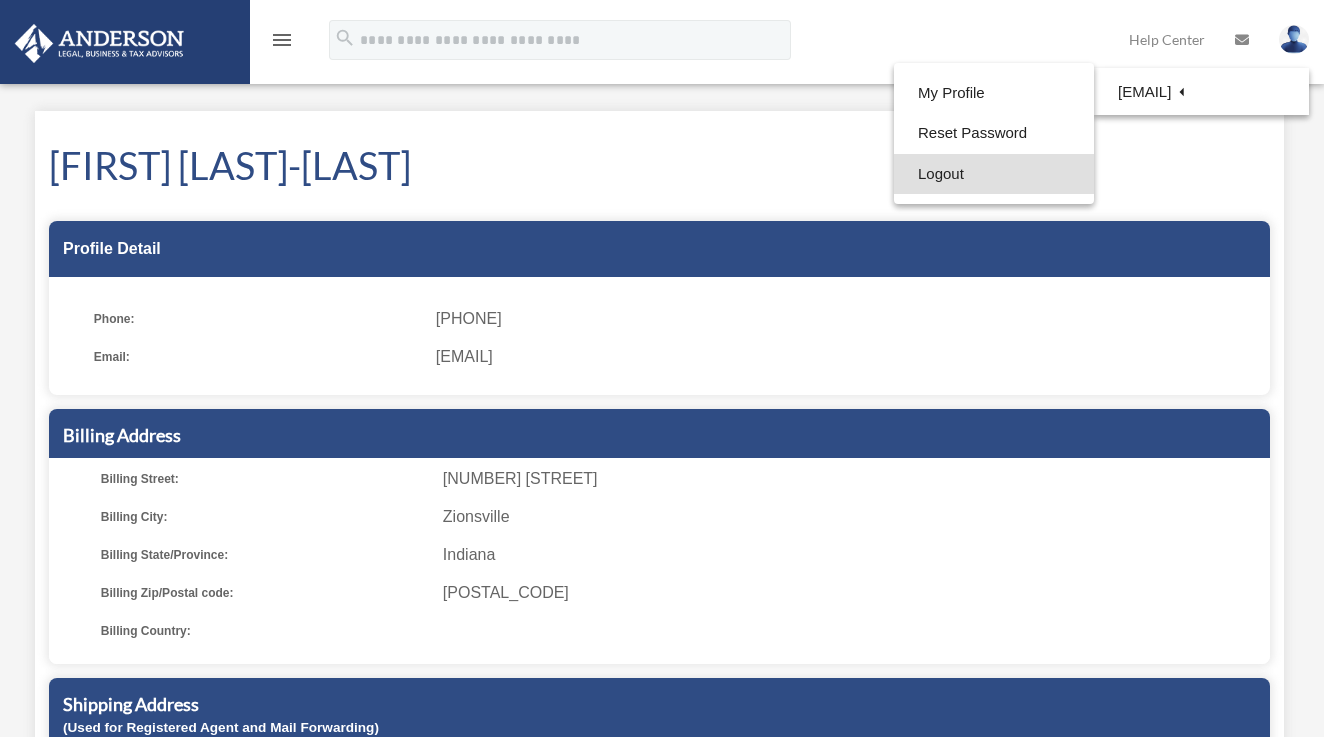 click on "Logout" at bounding box center (994, 174) 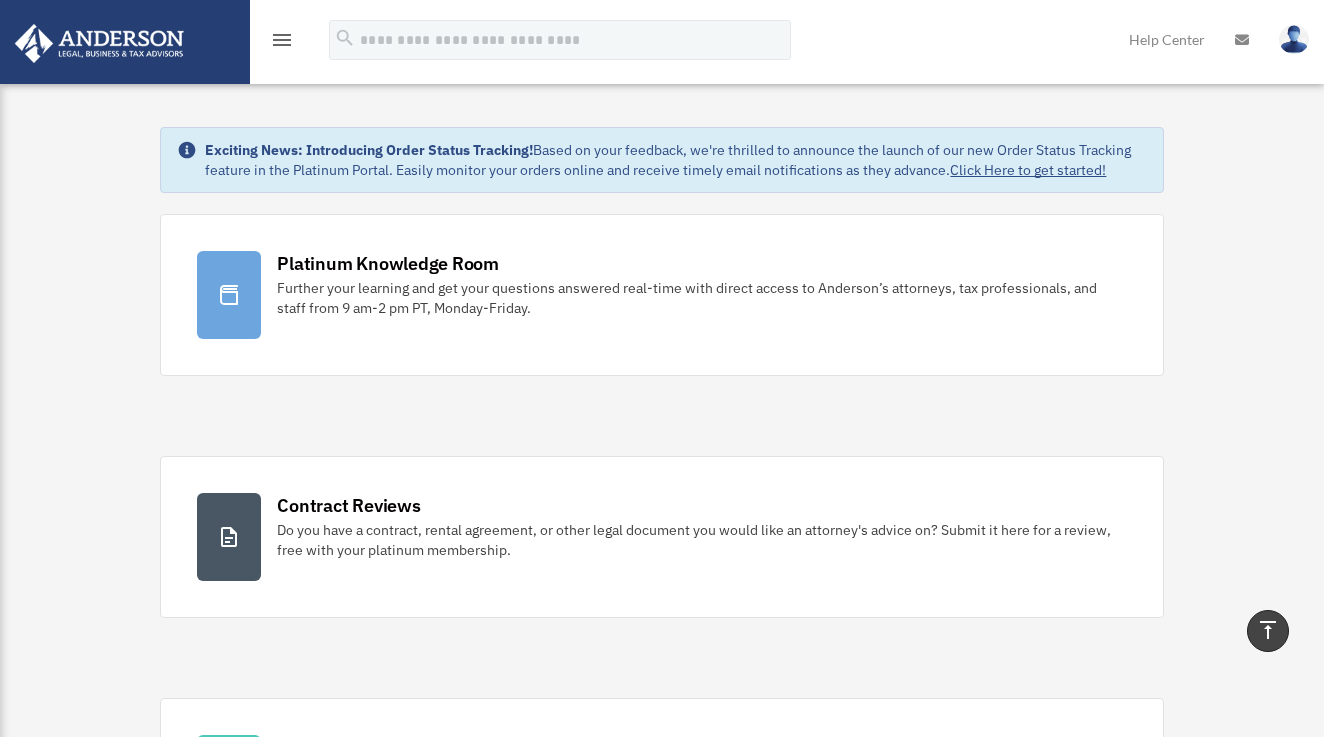 scroll, scrollTop: 0, scrollLeft: 0, axis: both 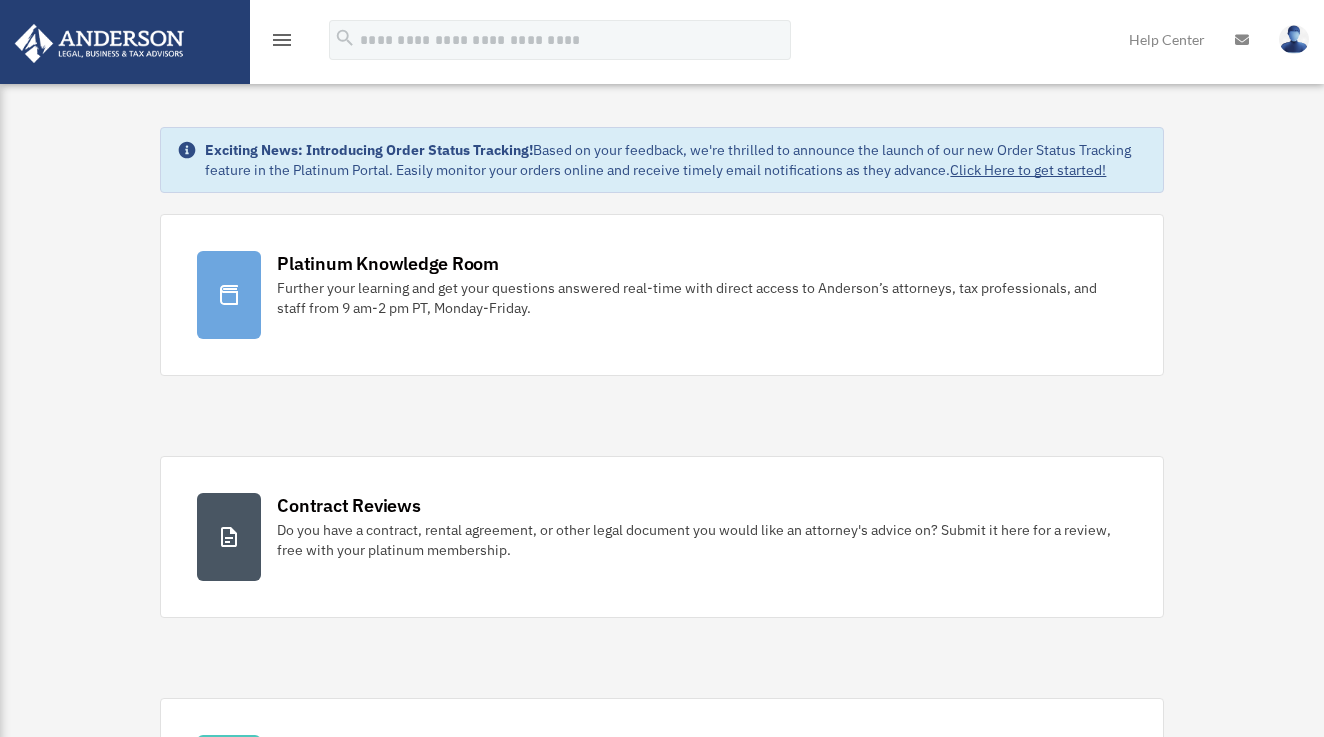 click on "menu" at bounding box center [282, 40] 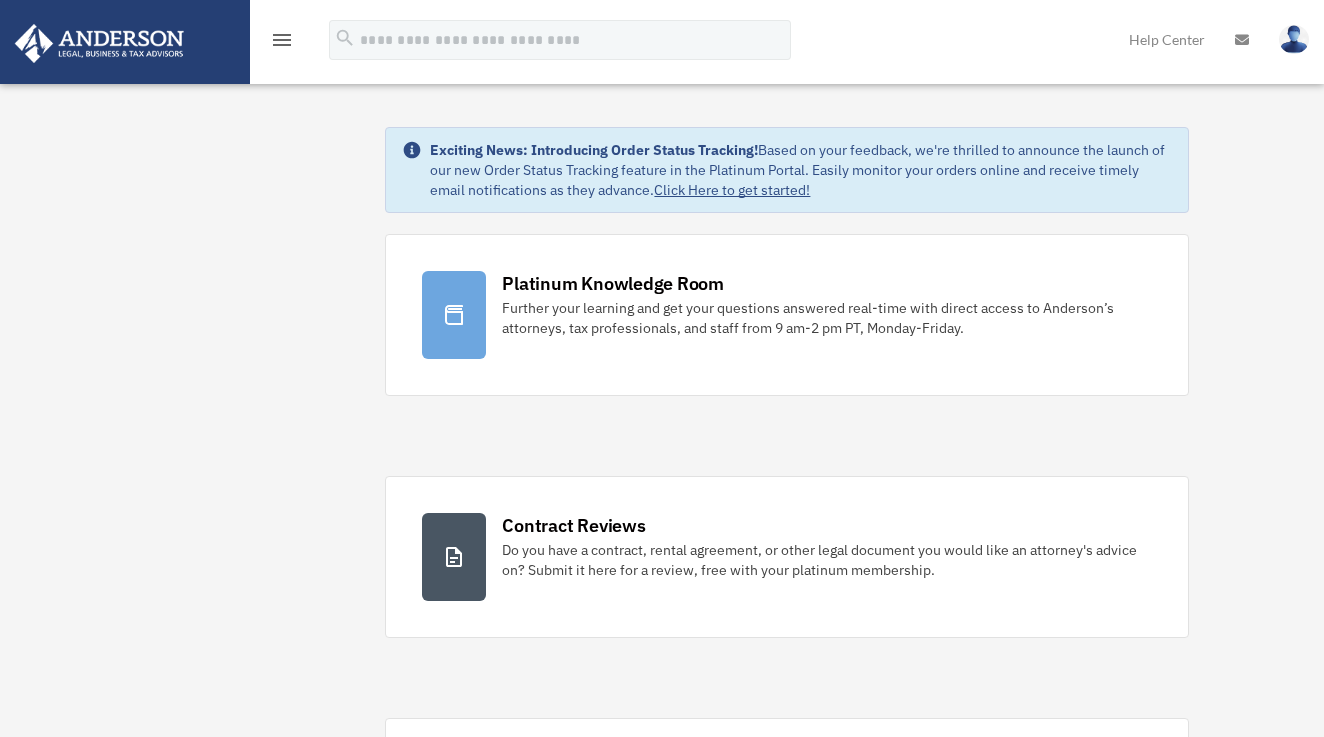 click on "menu" at bounding box center [282, 41] 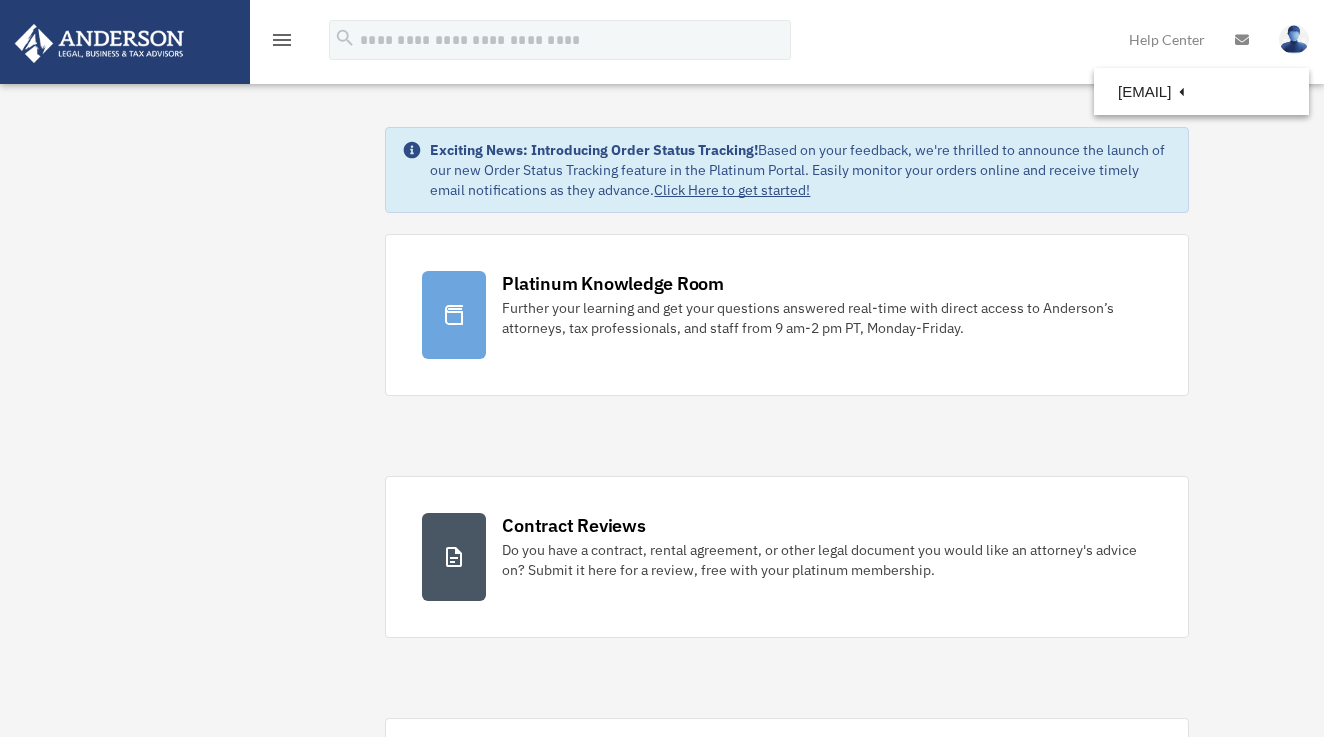 click on "menu" at bounding box center (282, 40) 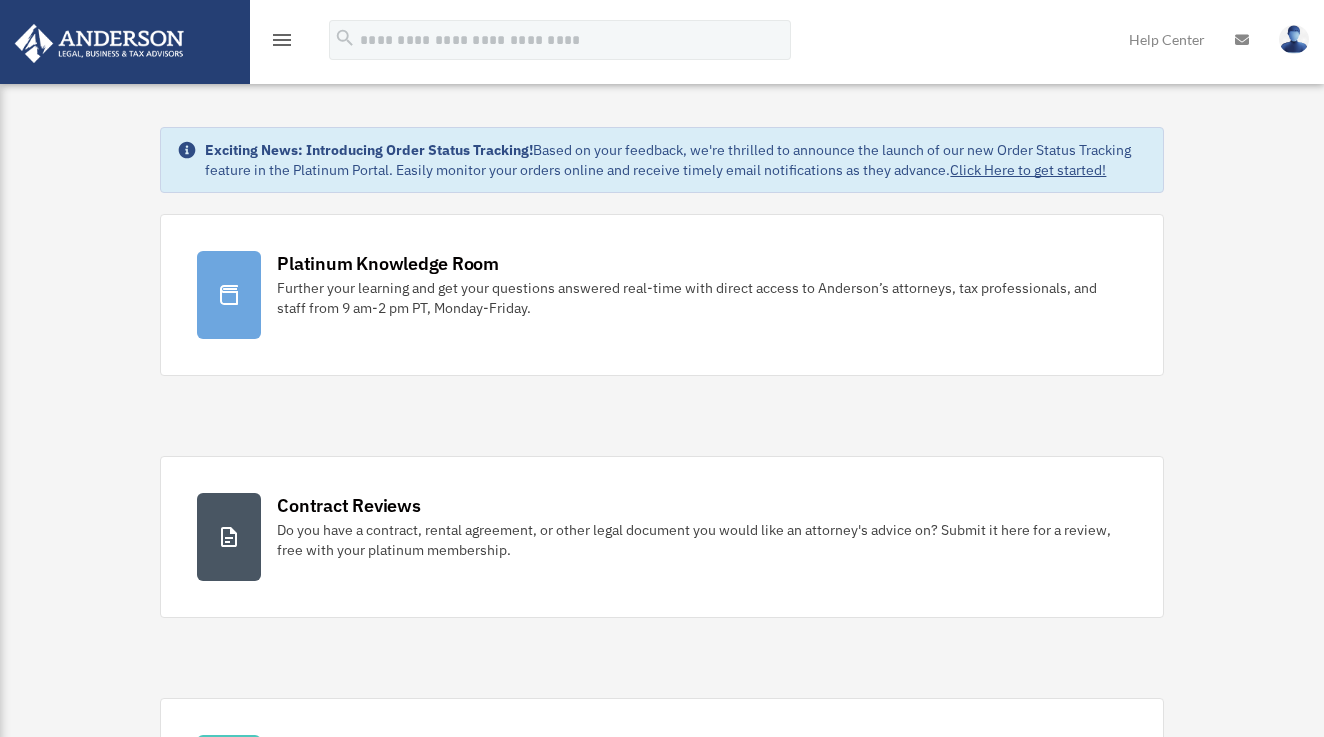 click on "menu" at bounding box center (282, 40) 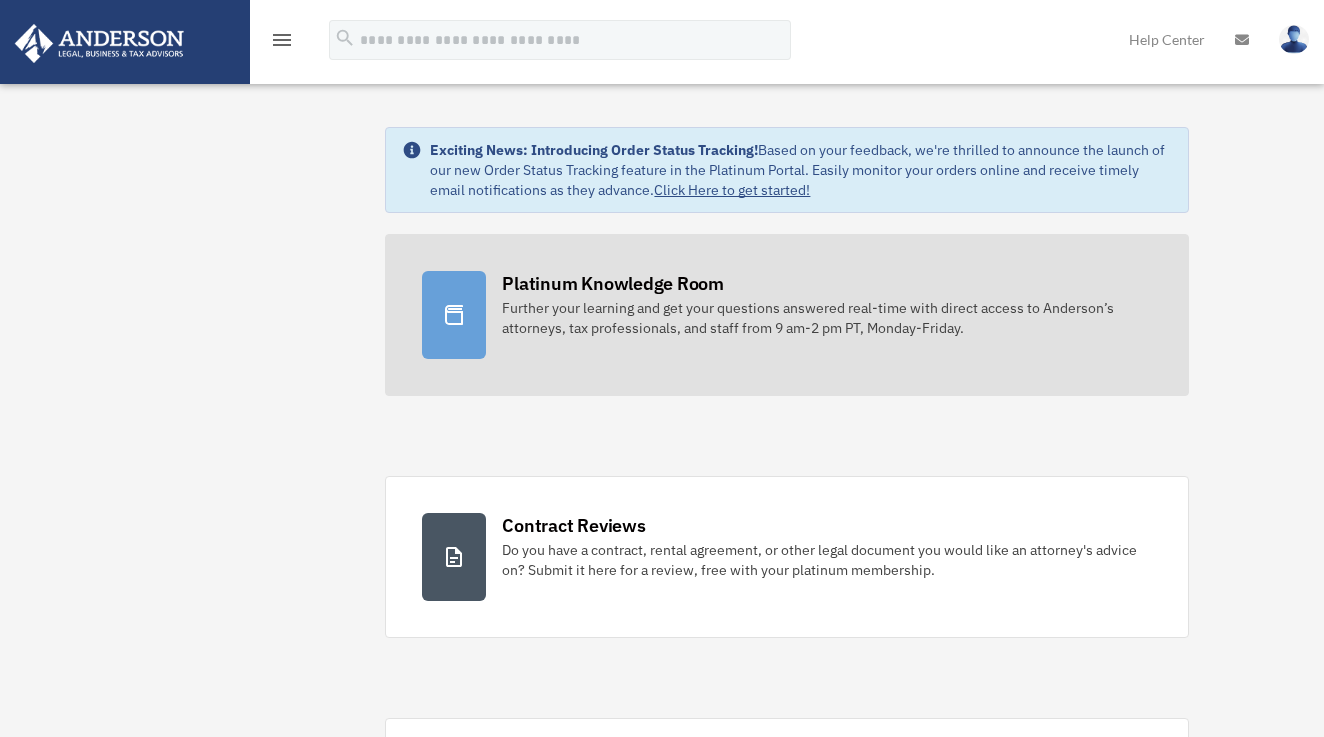 click at bounding box center [454, 315] 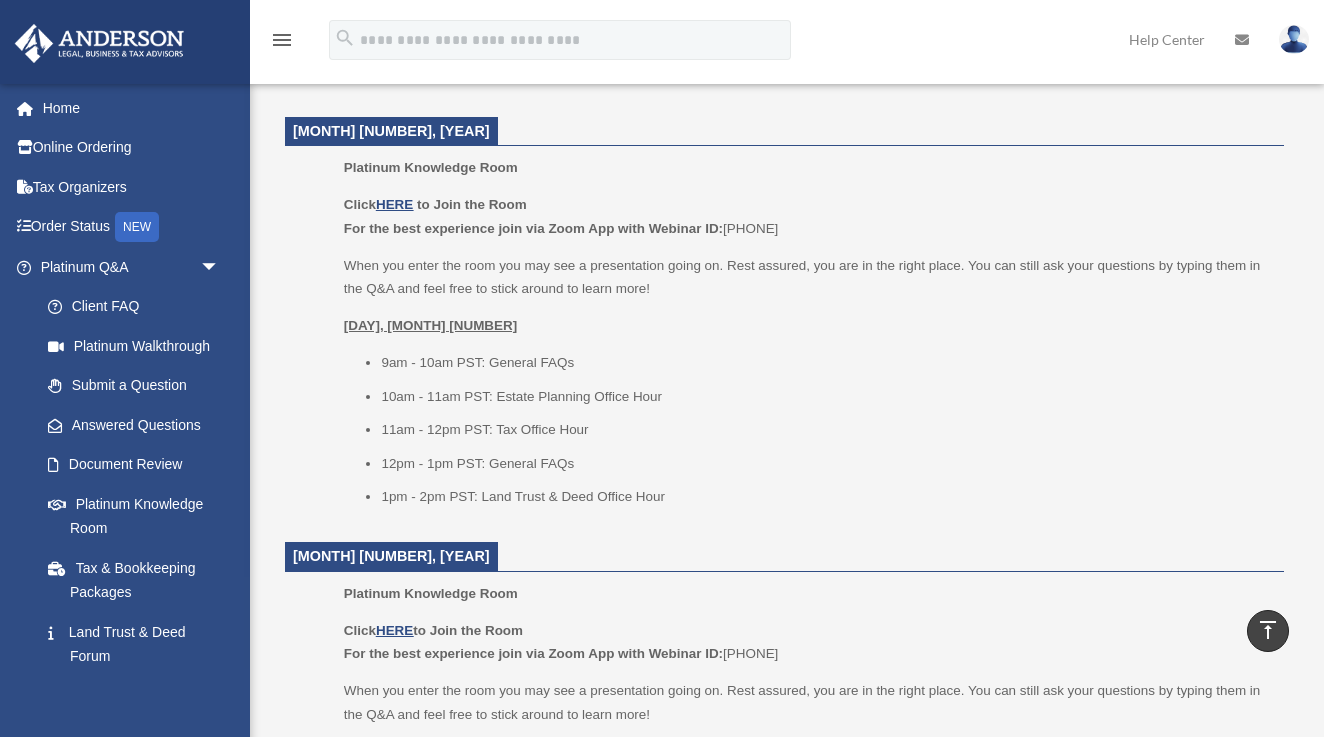 scroll, scrollTop: 2068, scrollLeft: 0, axis: vertical 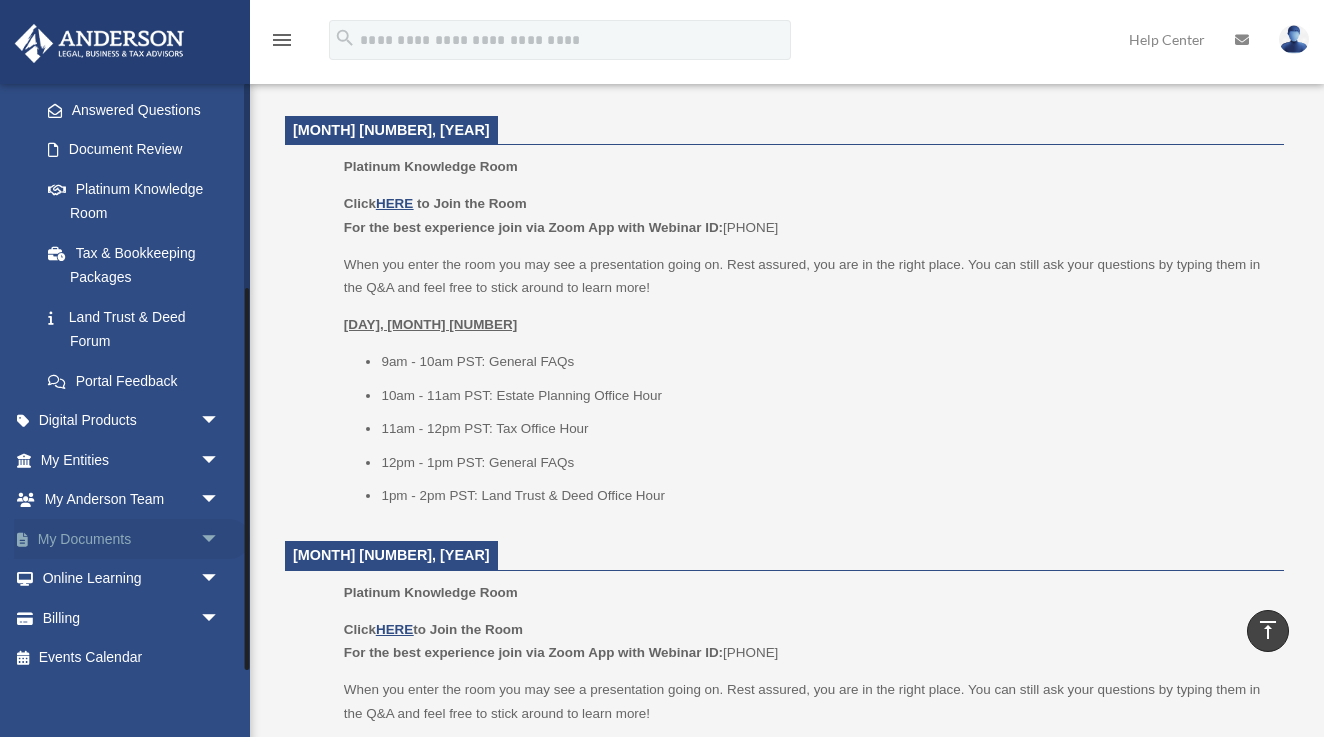 click on "My Documents arrow_drop_down" at bounding box center (132, 539) 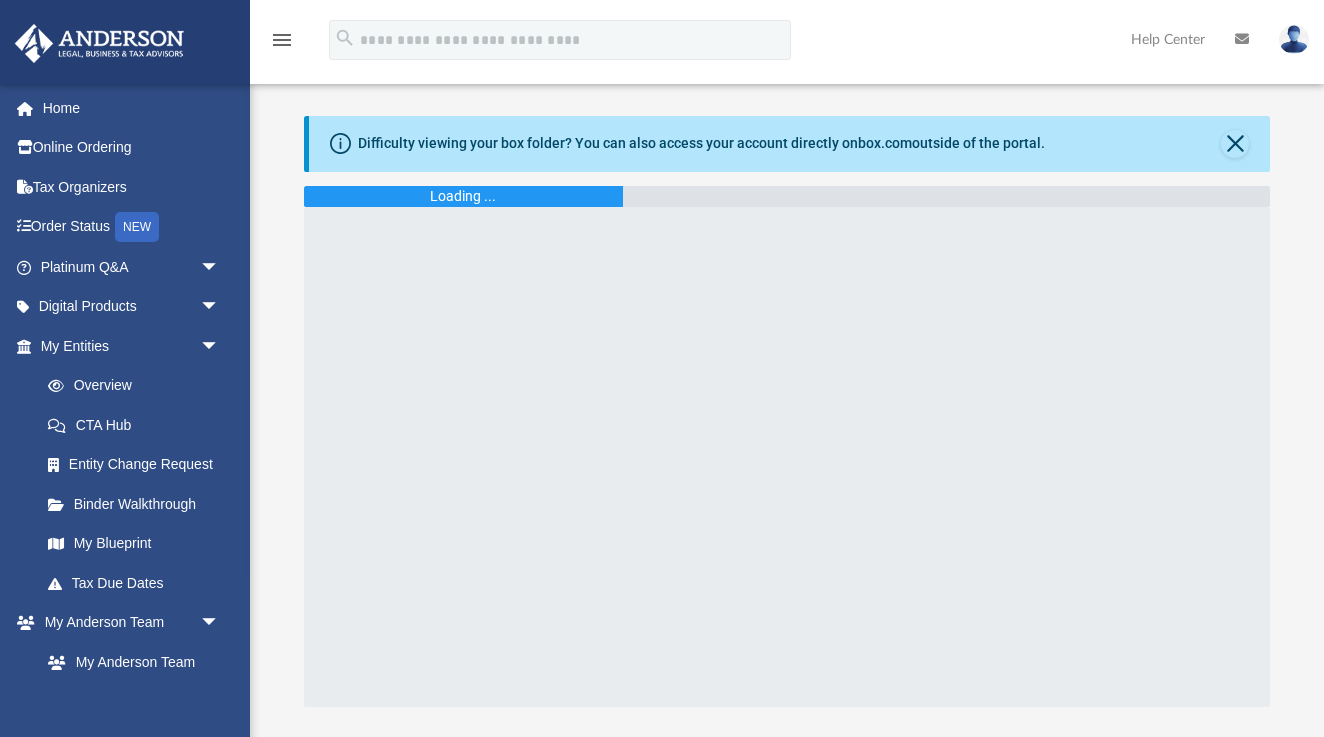 scroll, scrollTop: 0, scrollLeft: 0, axis: both 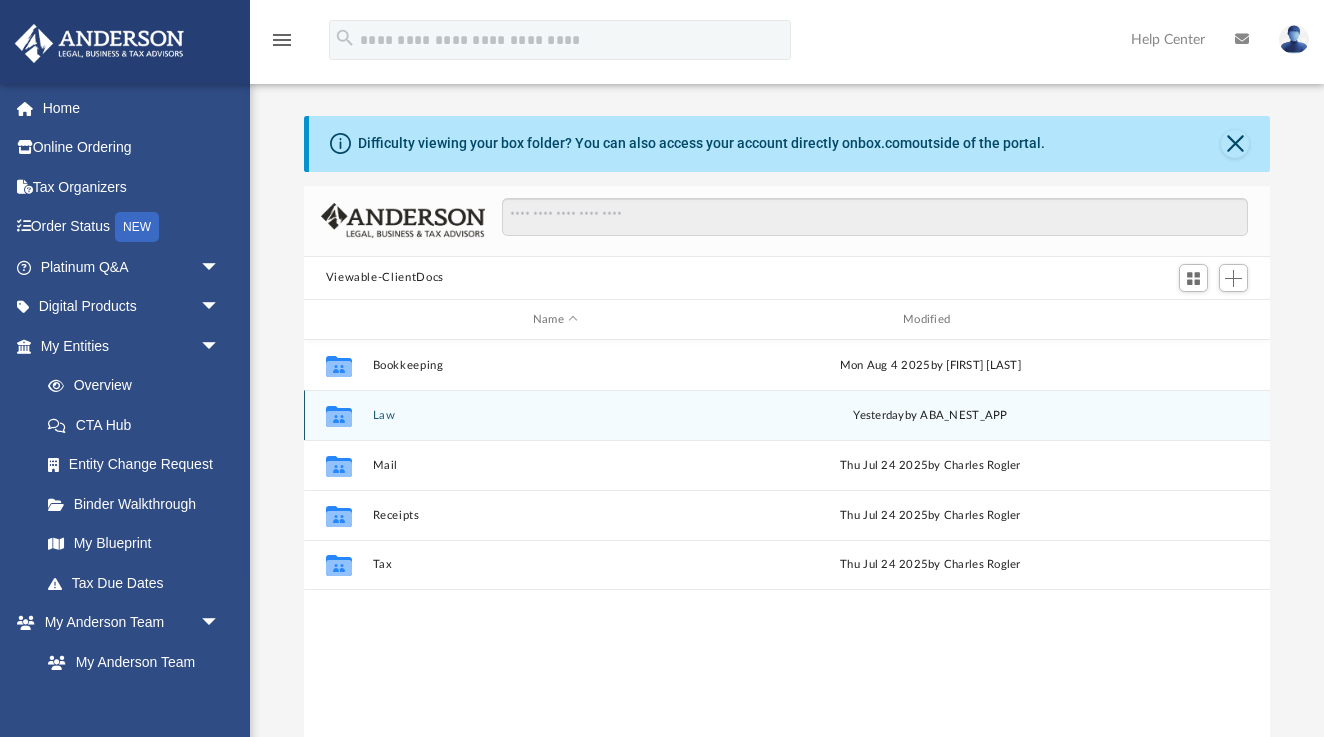 click on "Collaborated Folder Law yesterday  by ABA_NEST_APP" at bounding box center (787, 415) 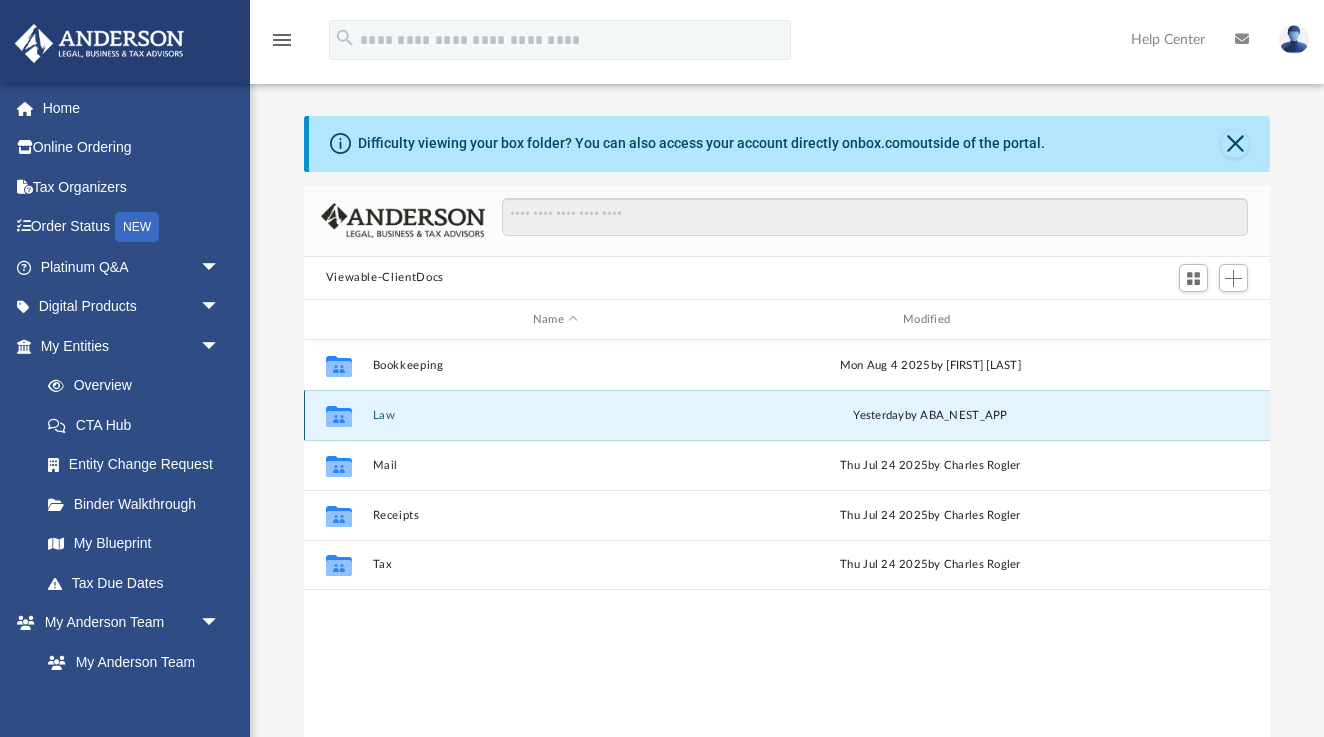 click on "Collaborated Folder Law yesterday  by ABA_NEST_APP" at bounding box center (787, 415) 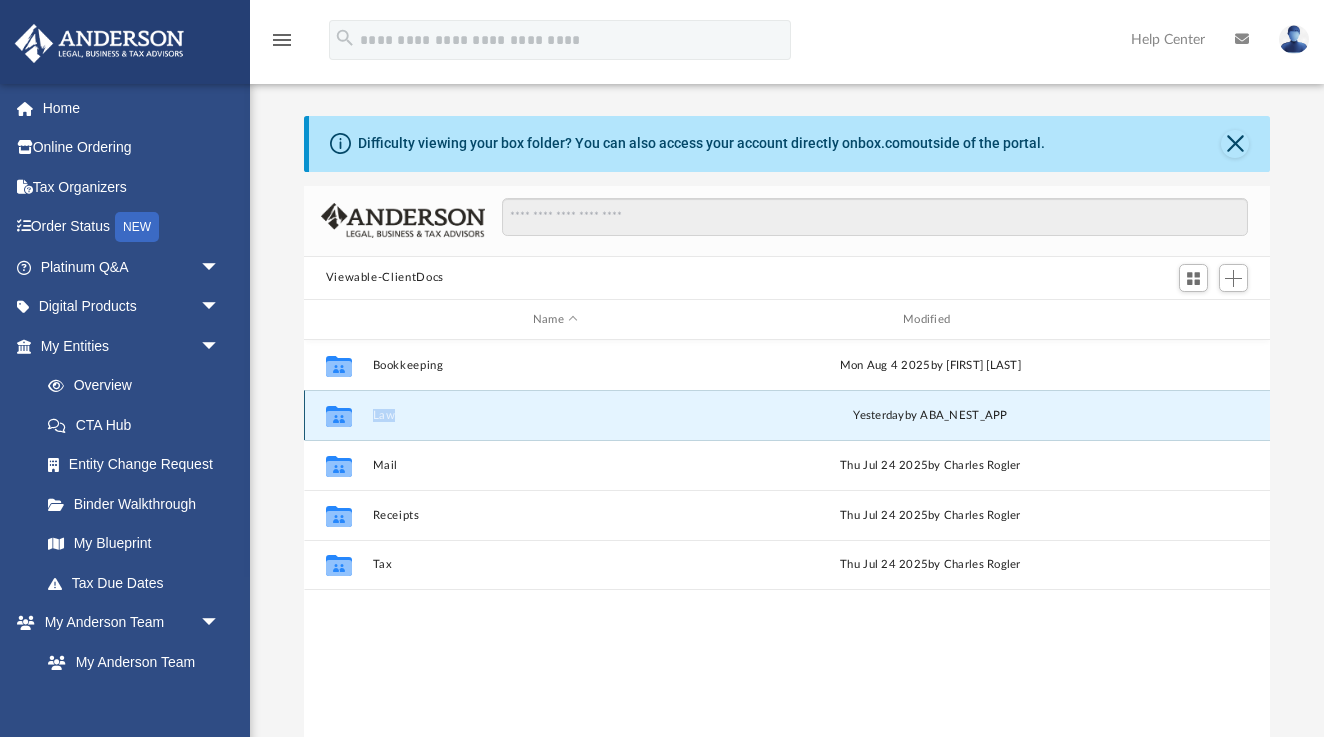 click on "Collaborated Folder Law yesterday  by ABA_NEST_APP" at bounding box center [787, 415] 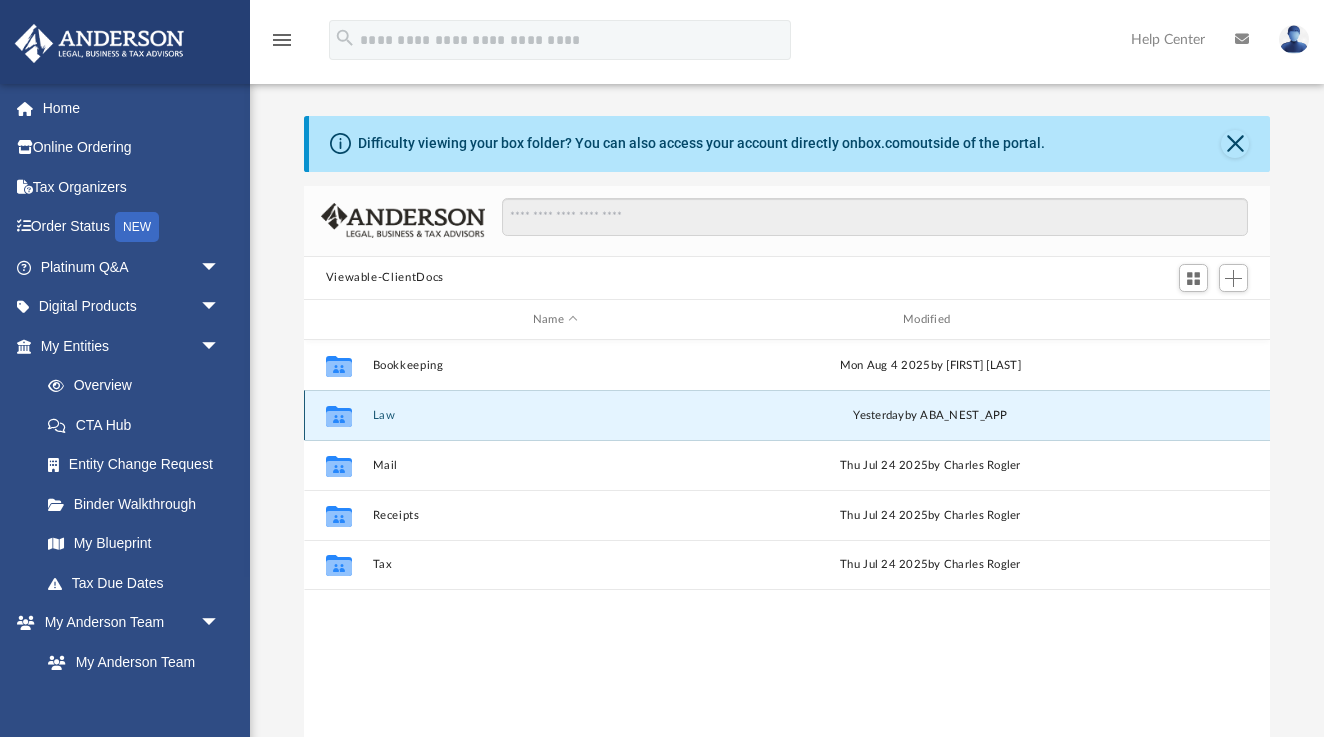 click 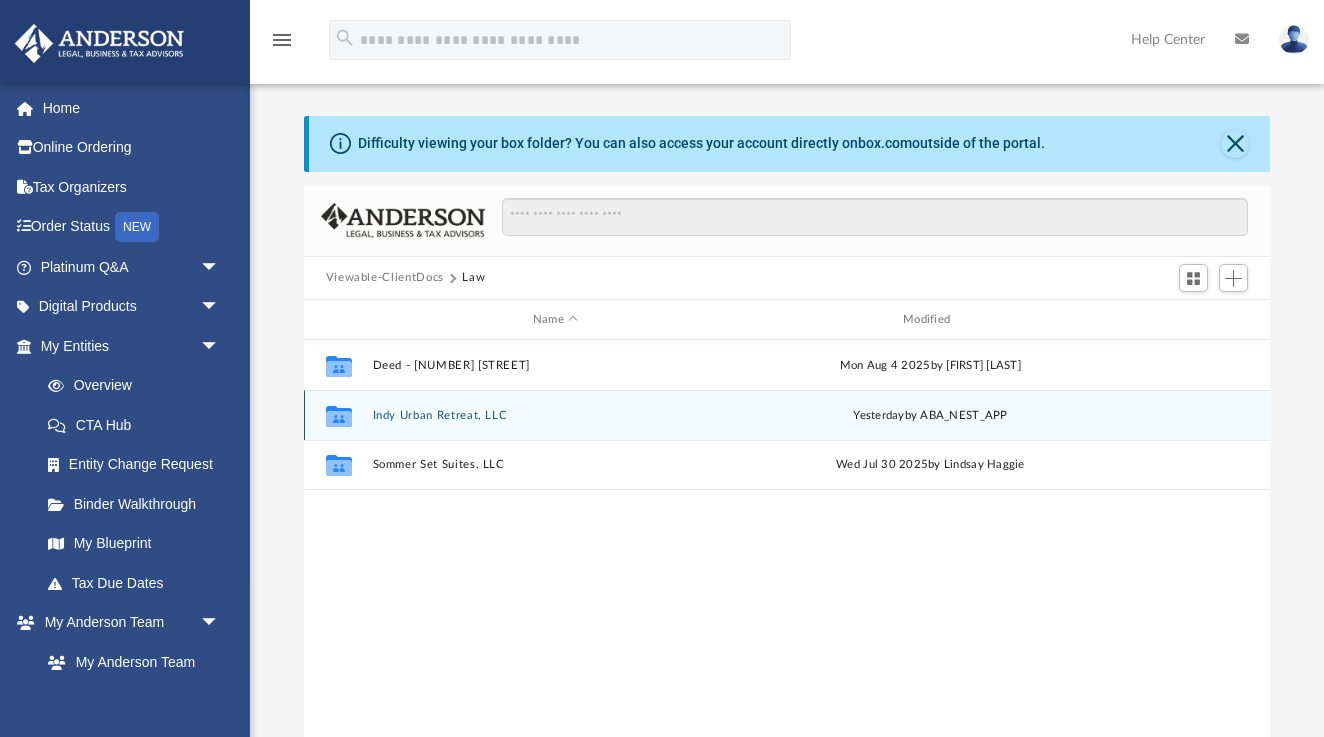 click on "Collaborated Folder Indy Urban Retreat, LLC yesterday  by ABA_NEST_APP" at bounding box center [787, 415] 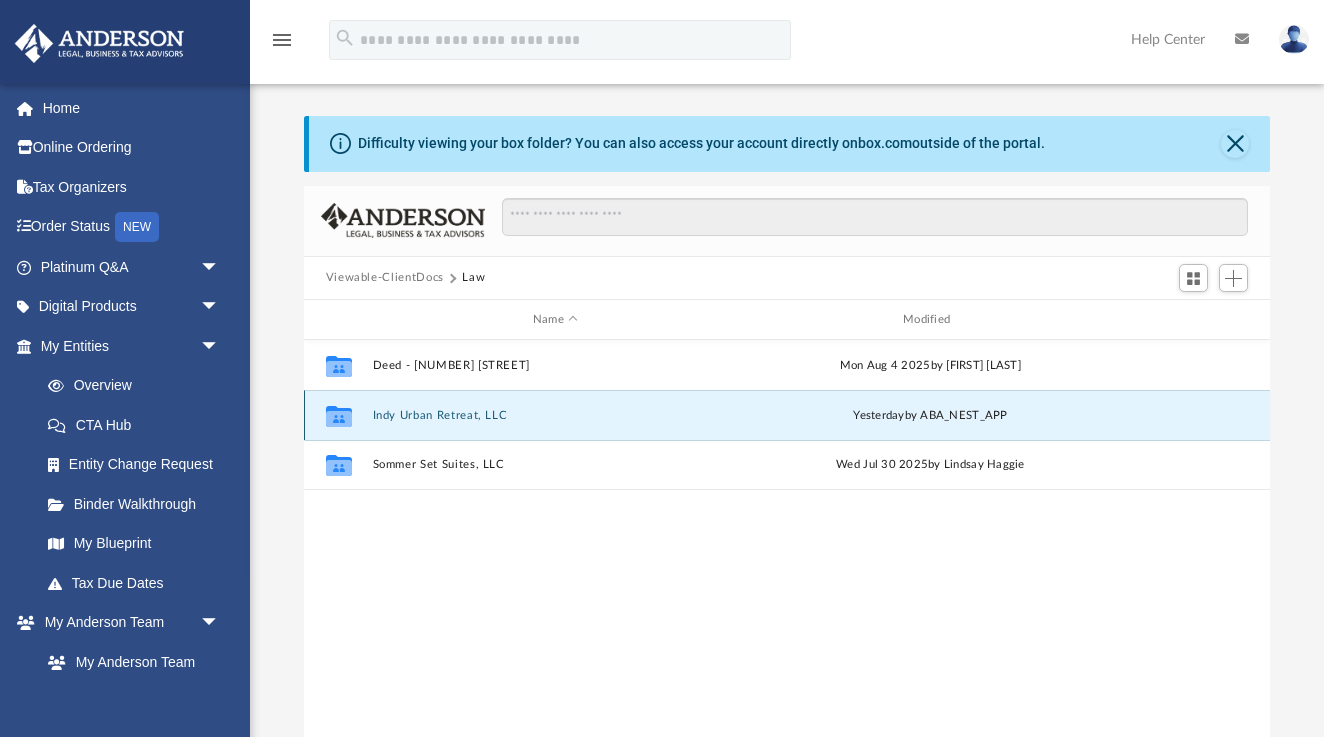 click on "Collaborated Folder Indy Urban Retreat, LLC yesterday  by ABA_NEST_APP" at bounding box center (787, 415) 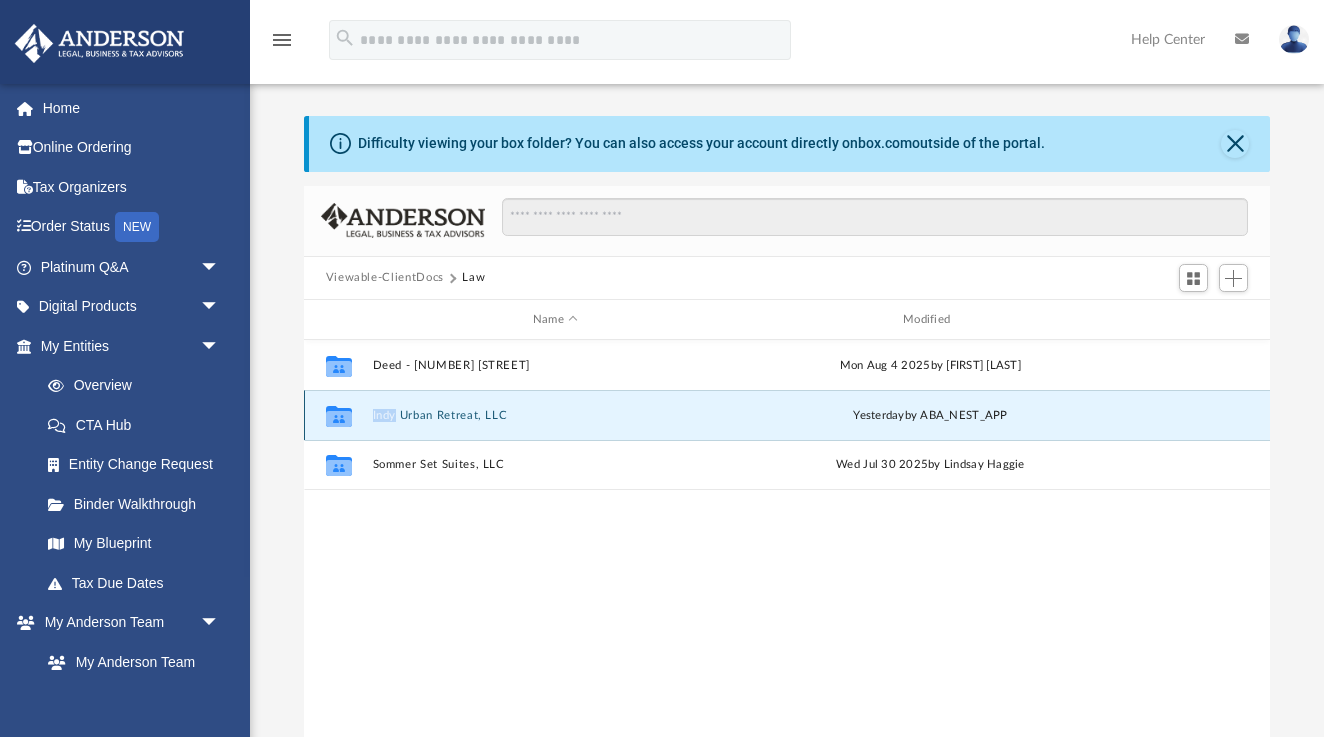 click on "Indy Urban Retreat, LLC" at bounding box center [555, 415] 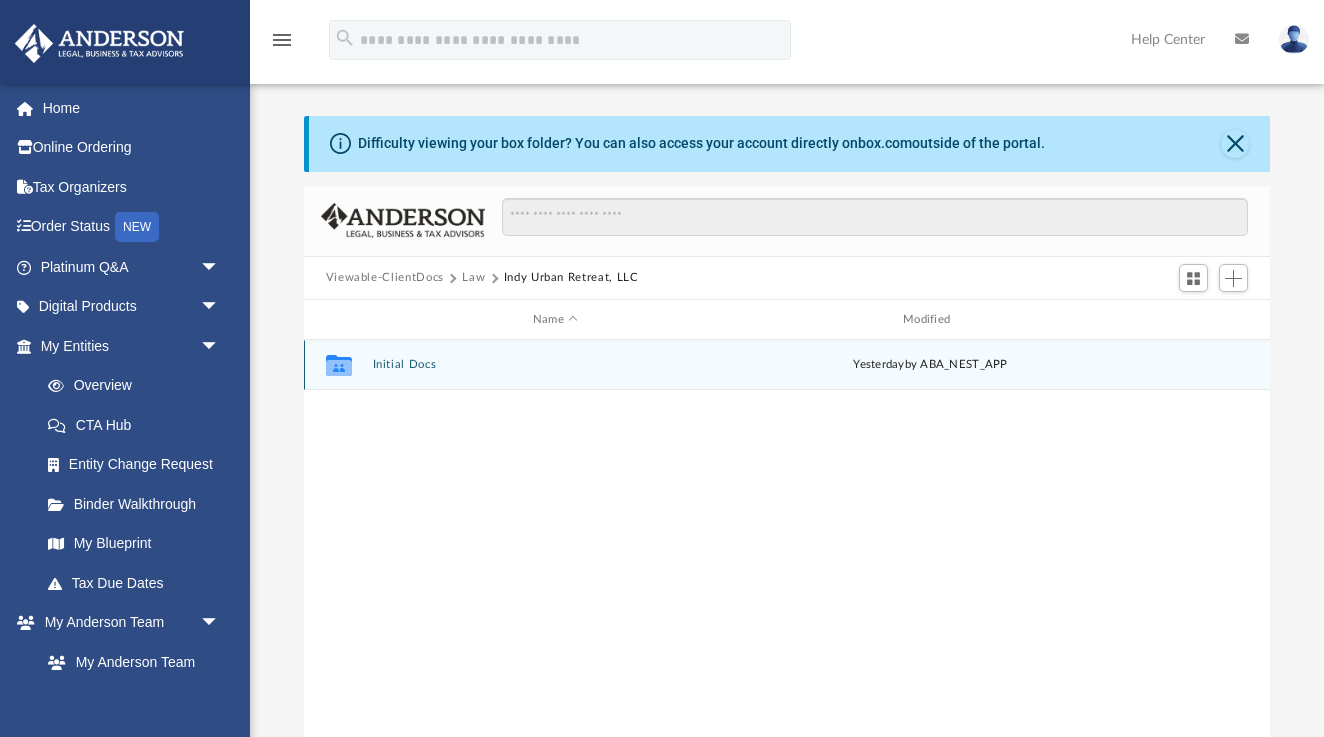 click on "Collaborated Folder Initial Docs yesterday  by ABA_NEST_APP" at bounding box center (787, 365) 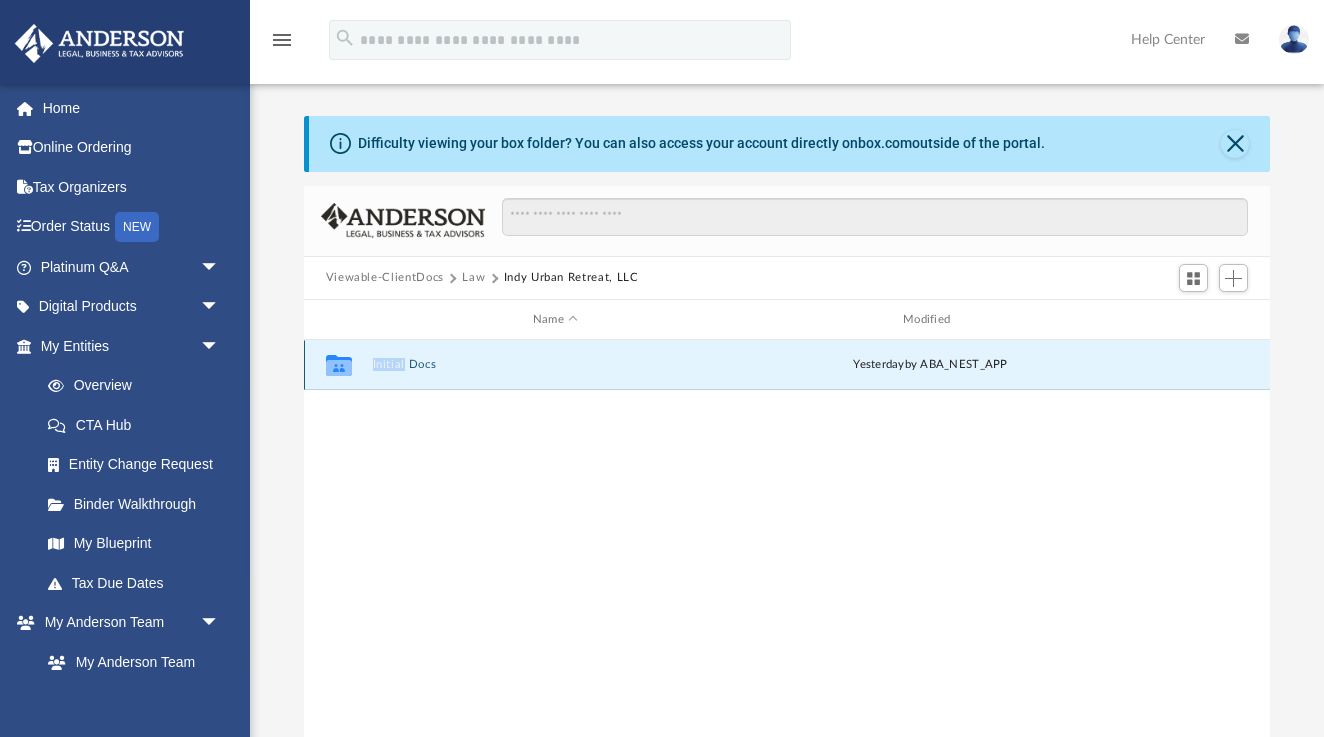 click on "Collaborated Folder Initial Docs yesterday  by ABA_NEST_APP" at bounding box center [787, 365] 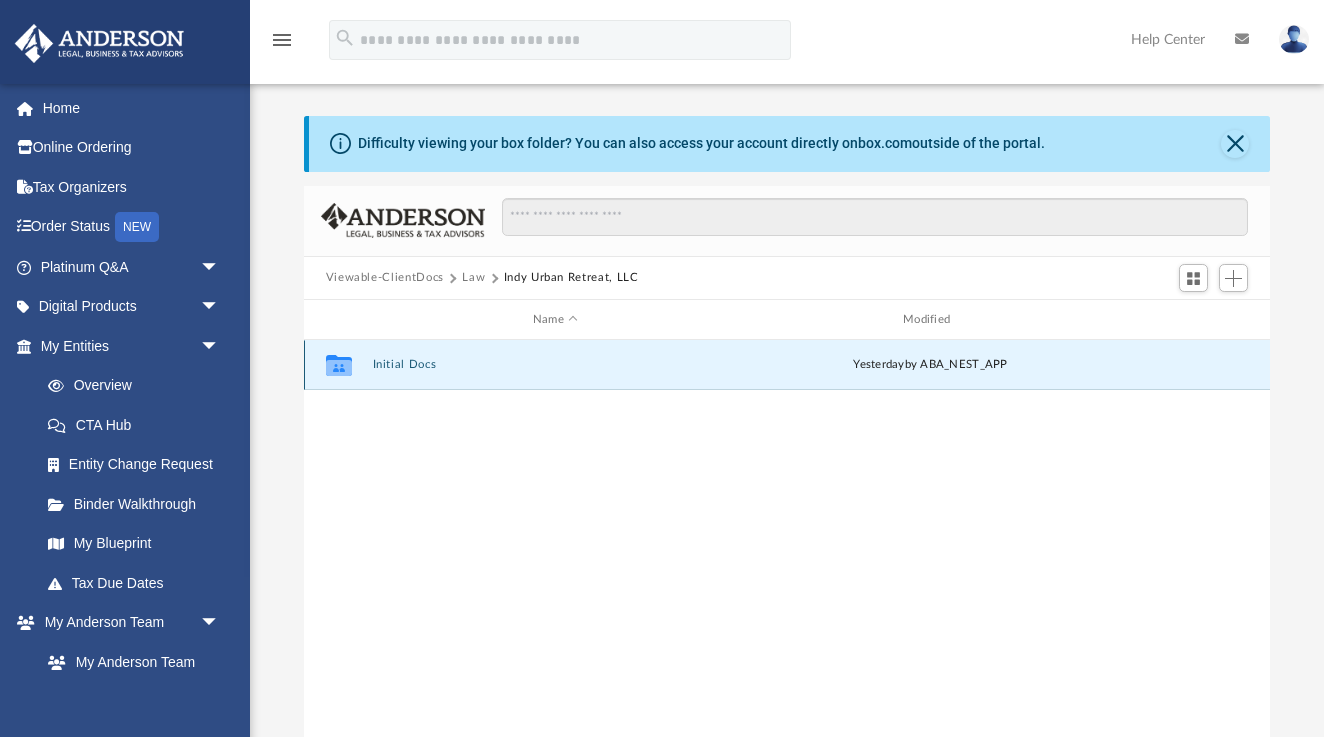 click on "Collaborated Folder Initial Docs yesterday  by ABA_NEST_APP" at bounding box center [787, 365] 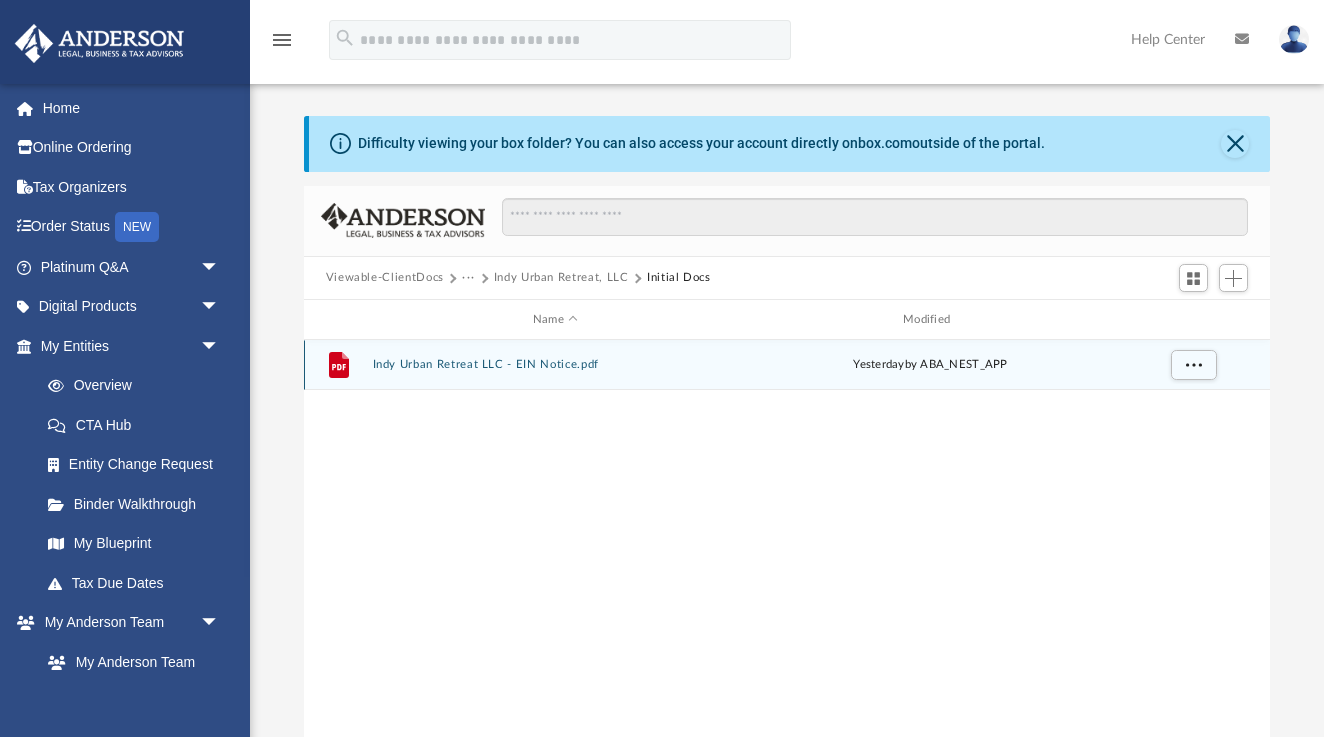 click on "Indy Urban Retreat LLC - EIN Notice.pdf" at bounding box center [555, 365] 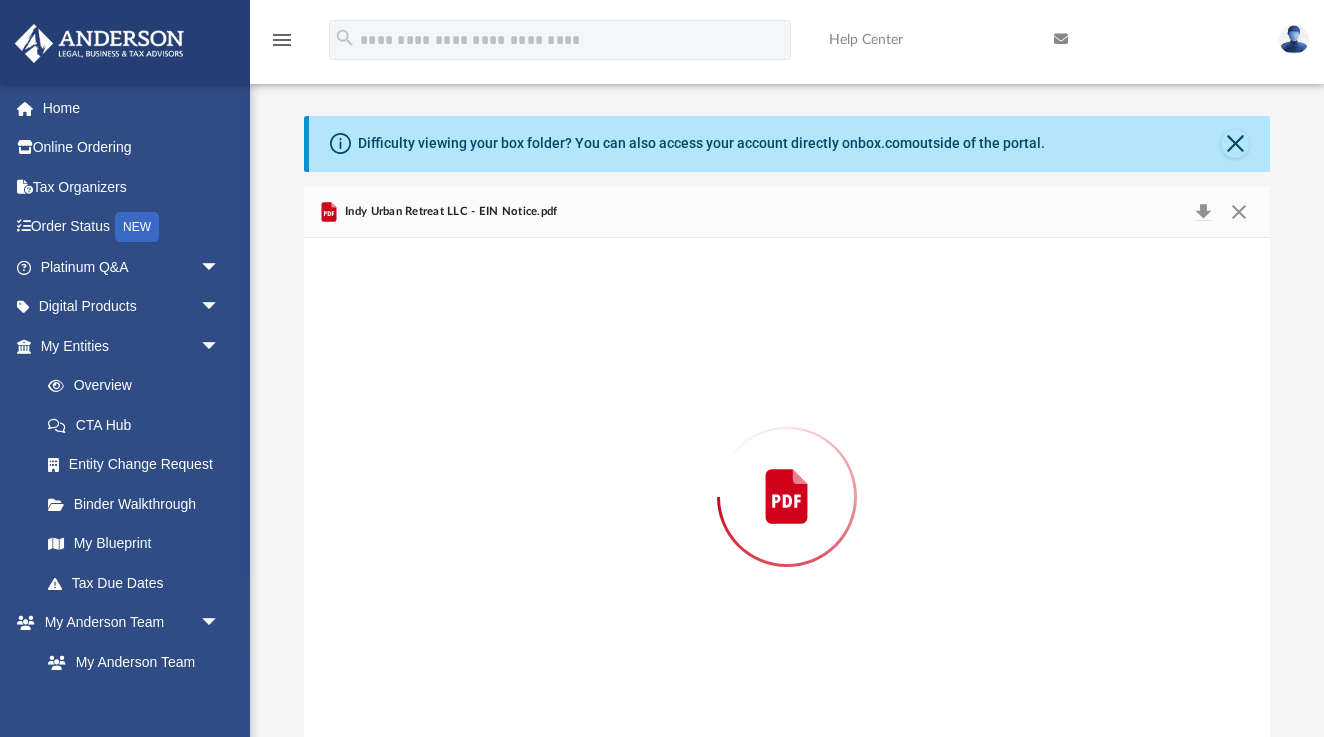 scroll, scrollTop: 18, scrollLeft: 0, axis: vertical 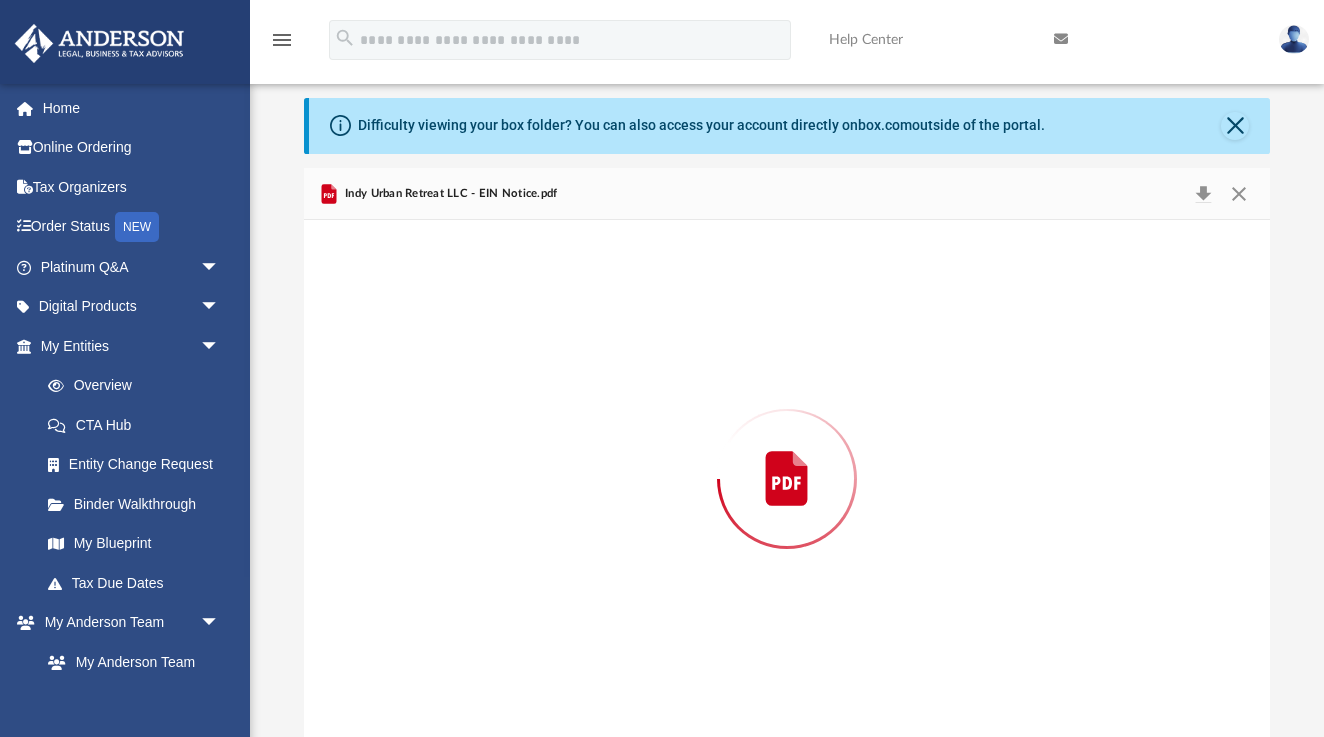 click at bounding box center [787, 478] 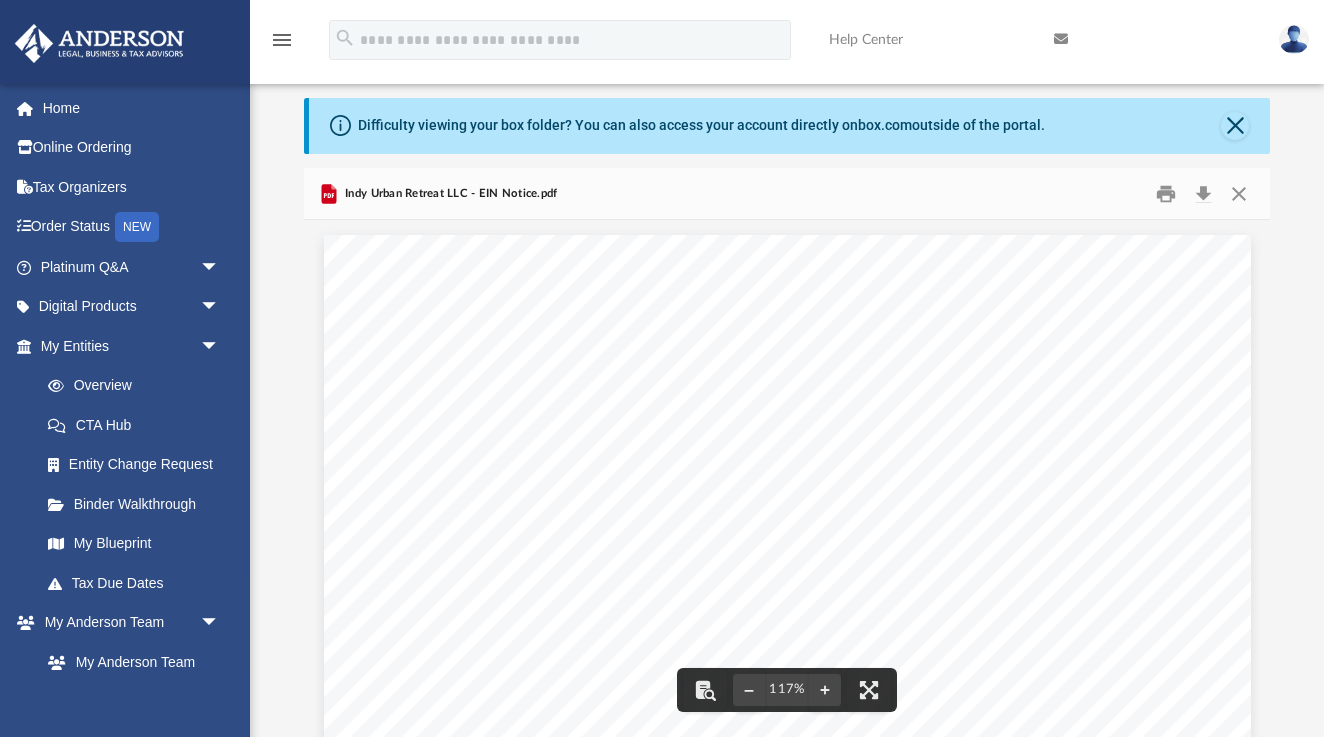 scroll, scrollTop: 0, scrollLeft: 0, axis: both 